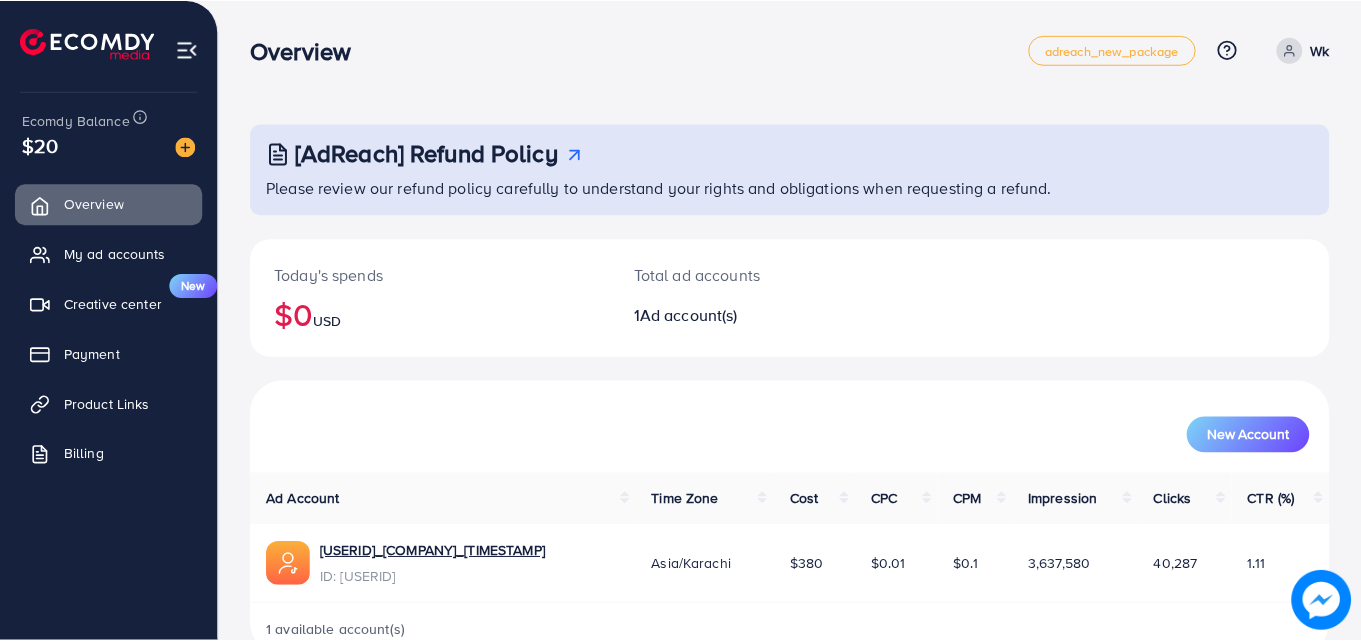 scroll, scrollTop: 0, scrollLeft: 0, axis: both 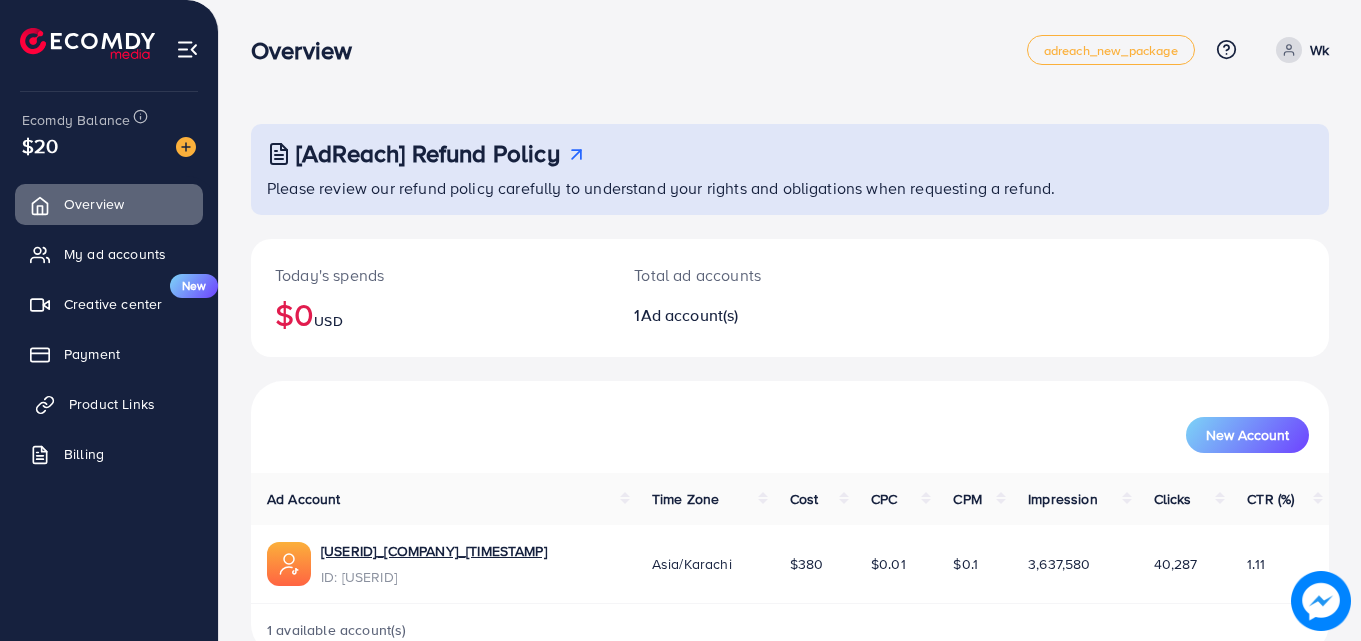 click on "Product Links" at bounding box center [112, 404] 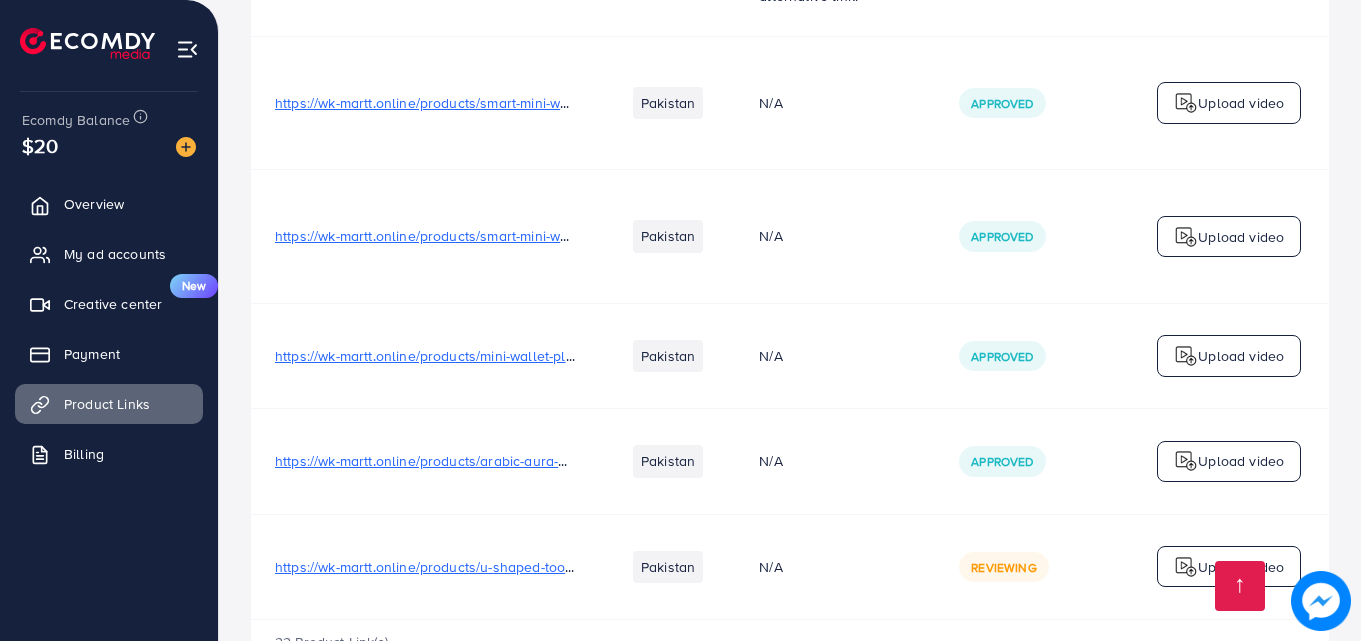 scroll, scrollTop: 2269, scrollLeft: 0, axis: vertical 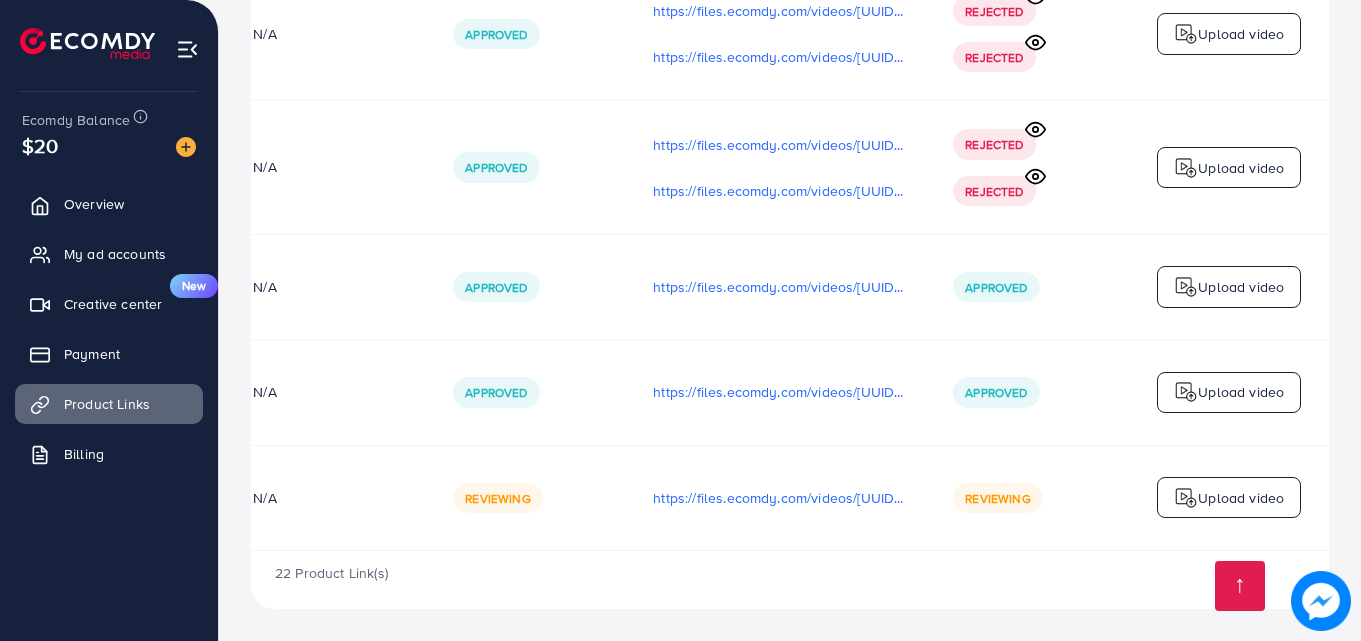 click on "22 Product Link(s)" at bounding box center [790, 580] 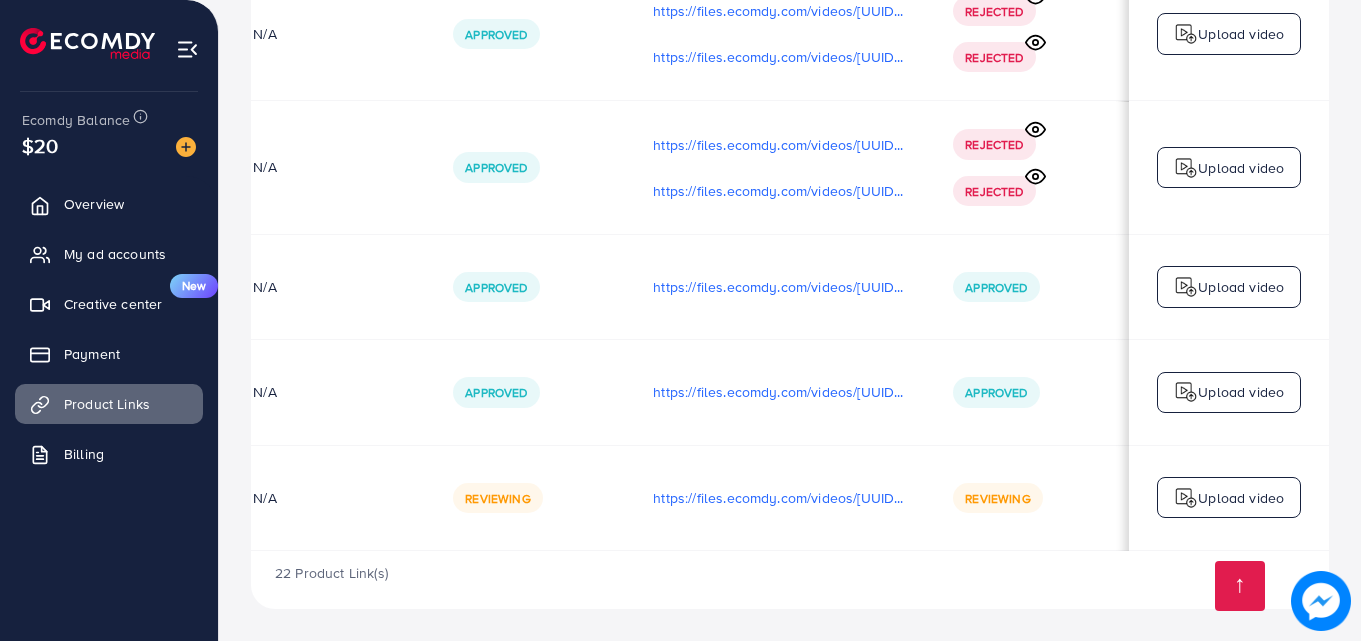 scroll, scrollTop: 0, scrollLeft: 0, axis: both 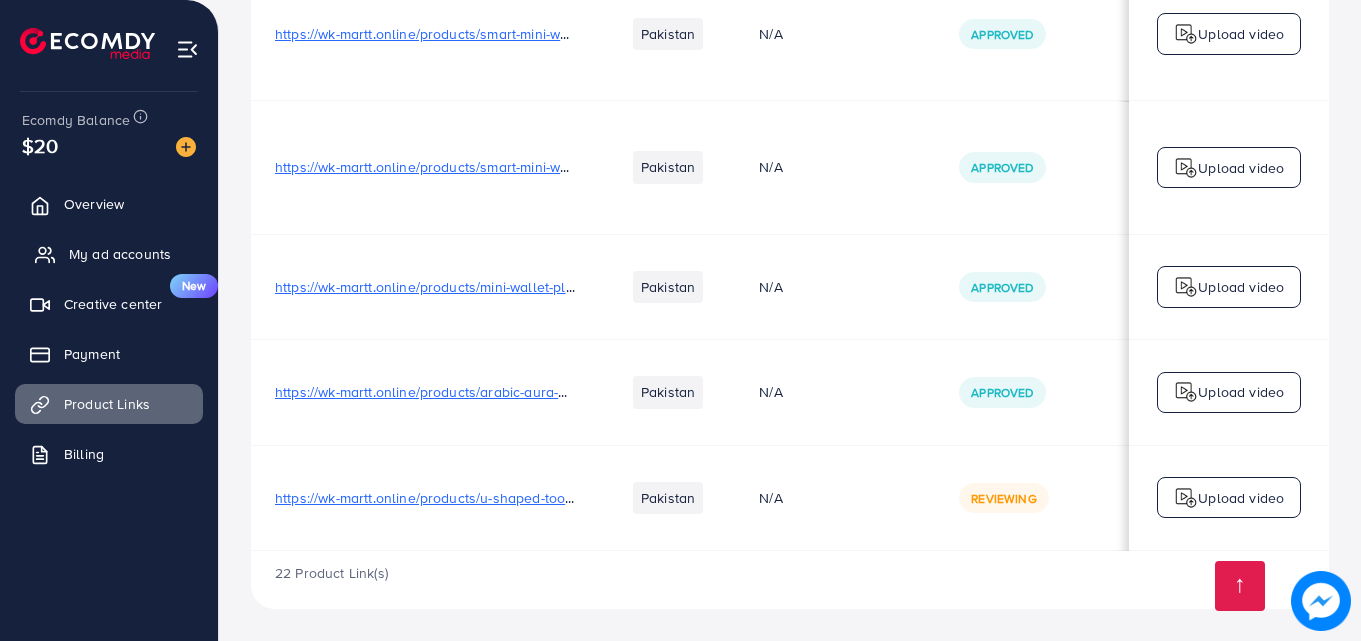 click on "My ad accounts" at bounding box center (120, 254) 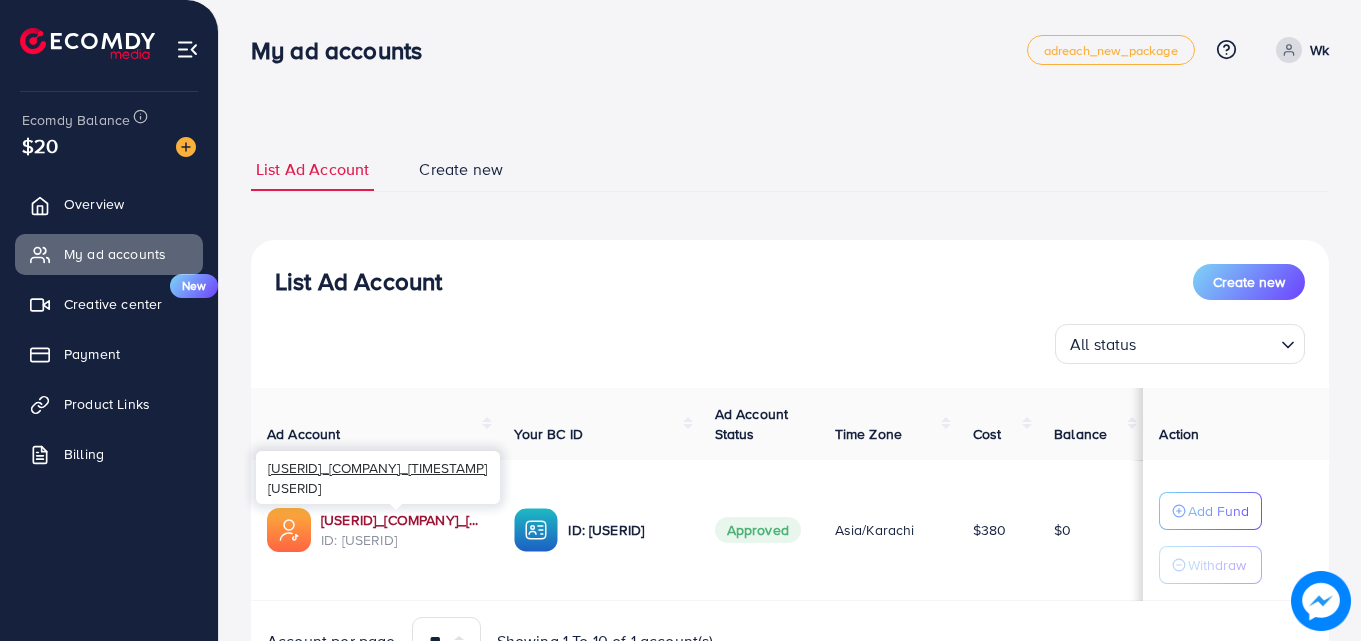 click on "[USERID]_[COMPANY]_[TIMESTAMP]" at bounding box center [401, 520] 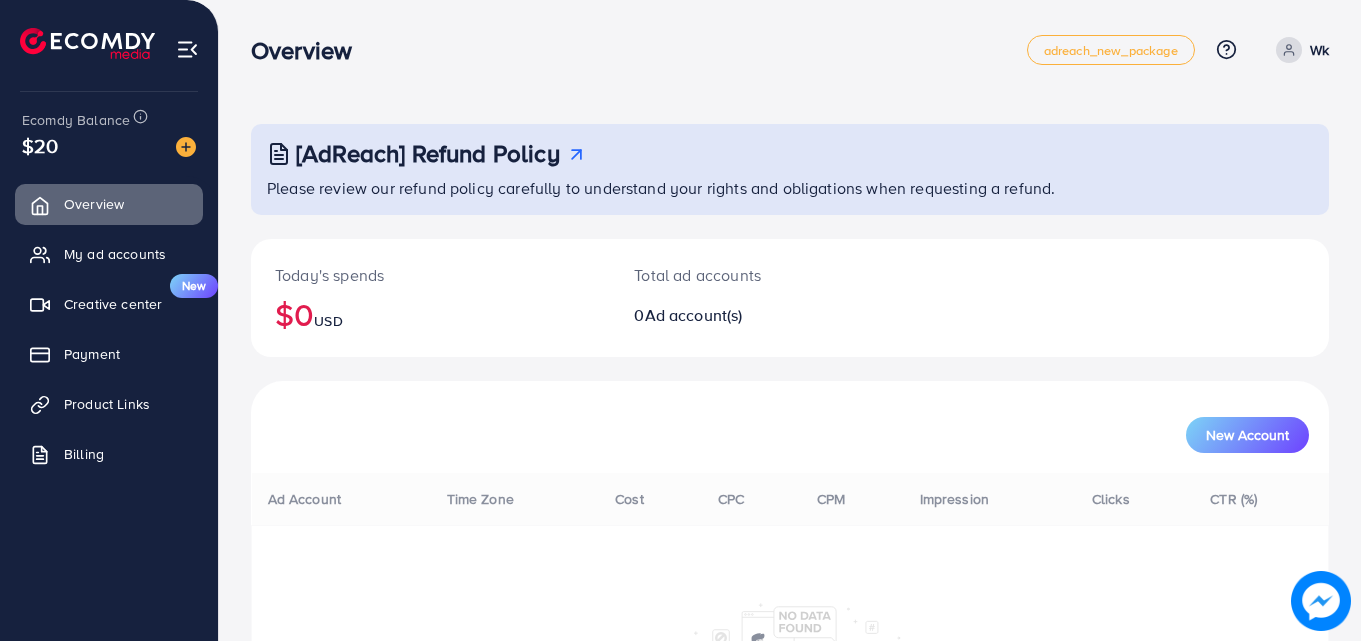 scroll, scrollTop: 0, scrollLeft: 0, axis: both 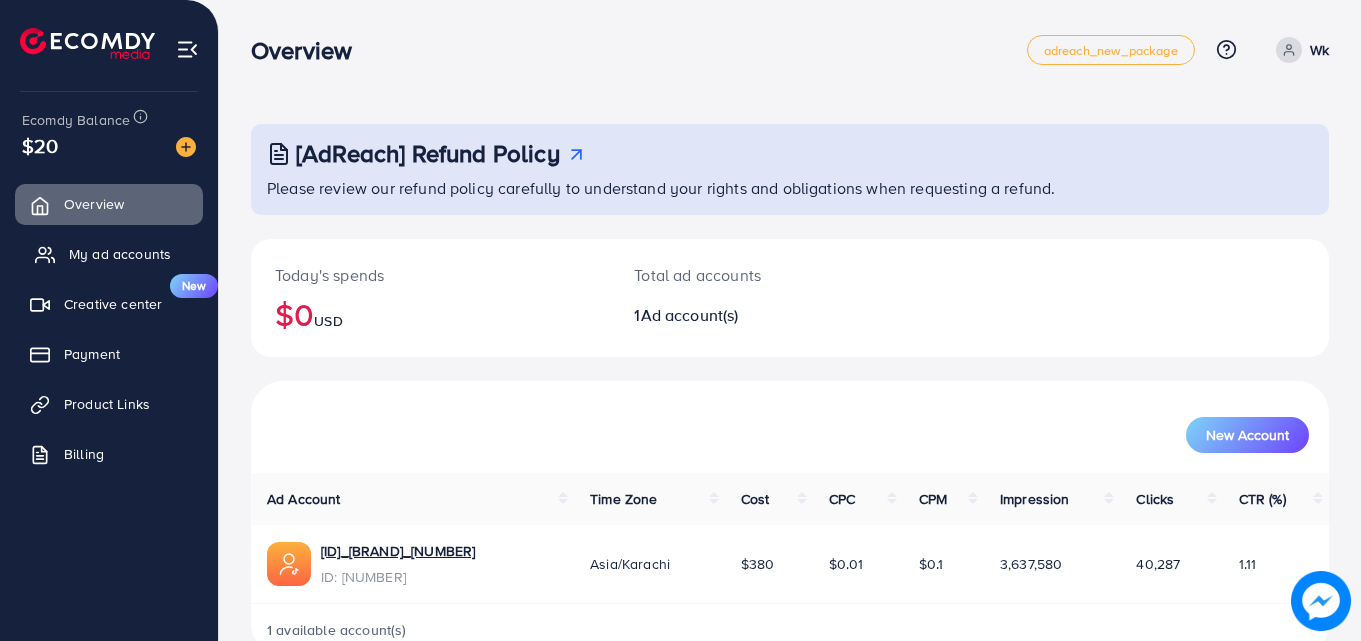 click on "My ad accounts" at bounding box center (120, 254) 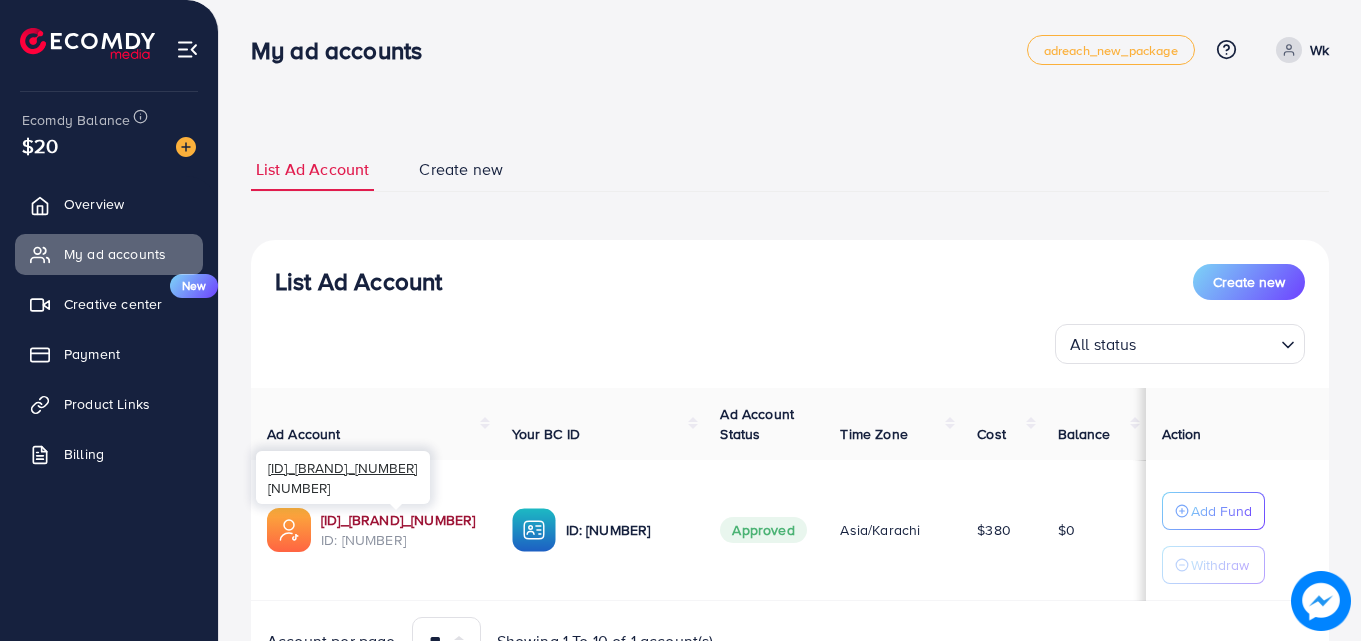 click on "ID: [NUMBER]" at bounding box center (400, 520) 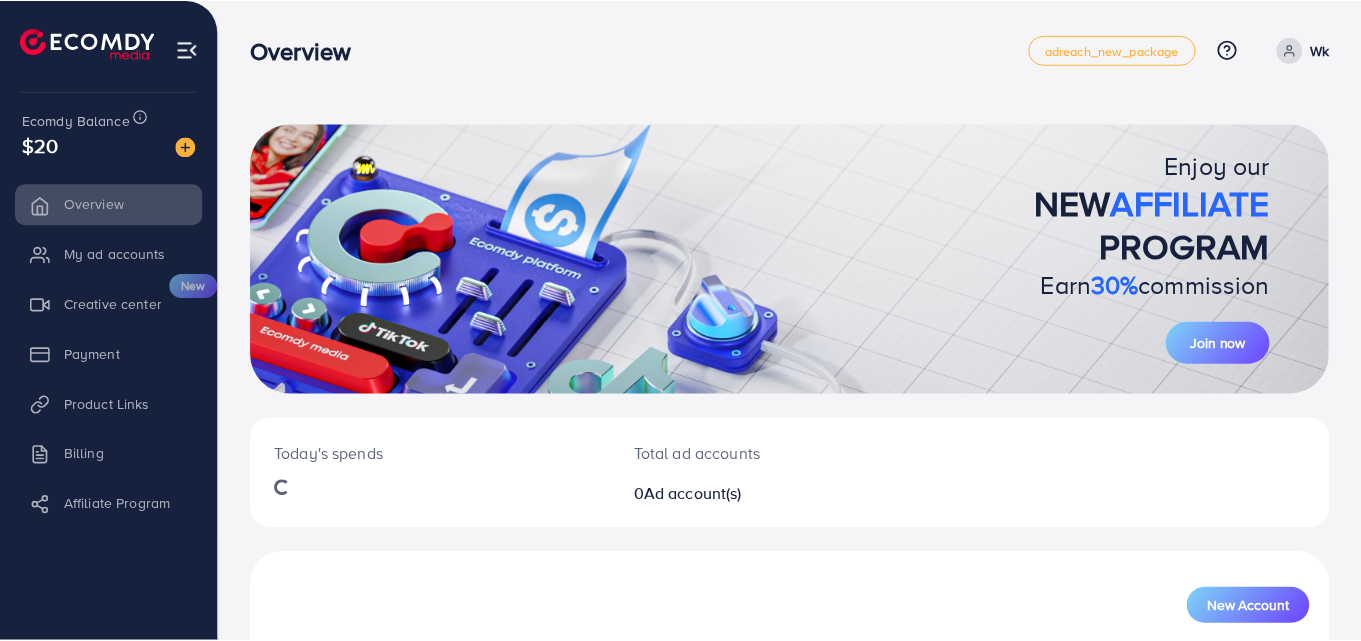 scroll, scrollTop: 0, scrollLeft: 0, axis: both 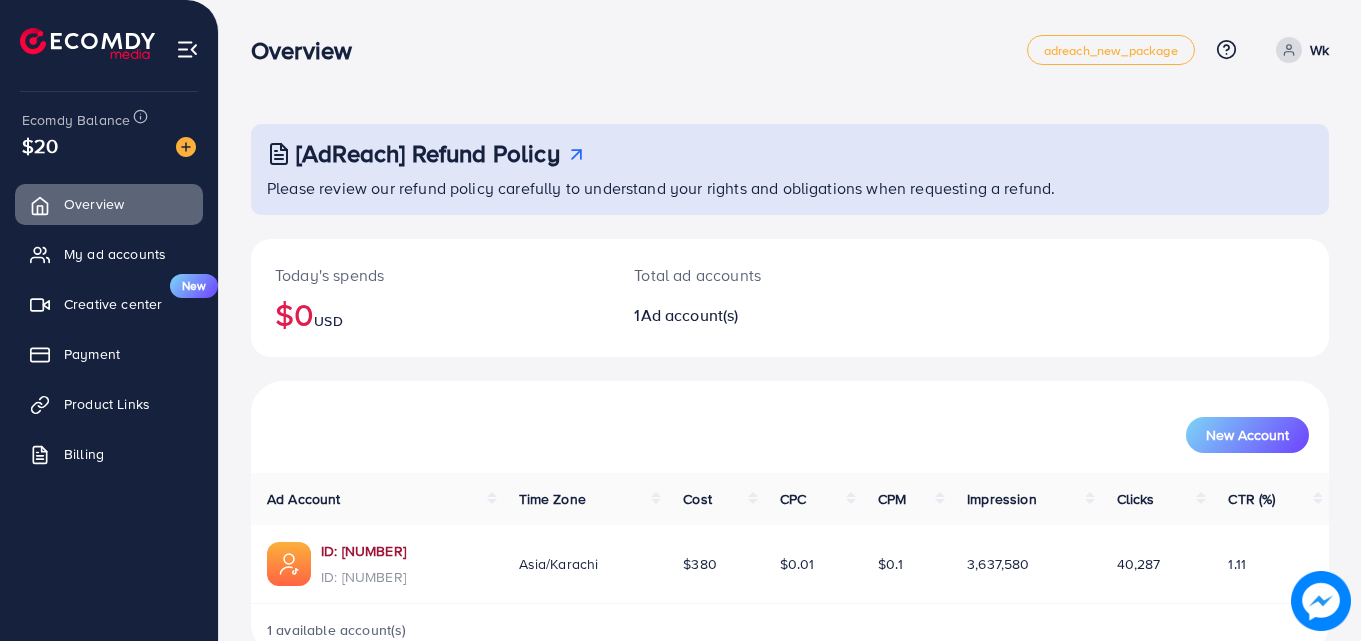 click on "ID: [NUMBER]" at bounding box center (363, 551) 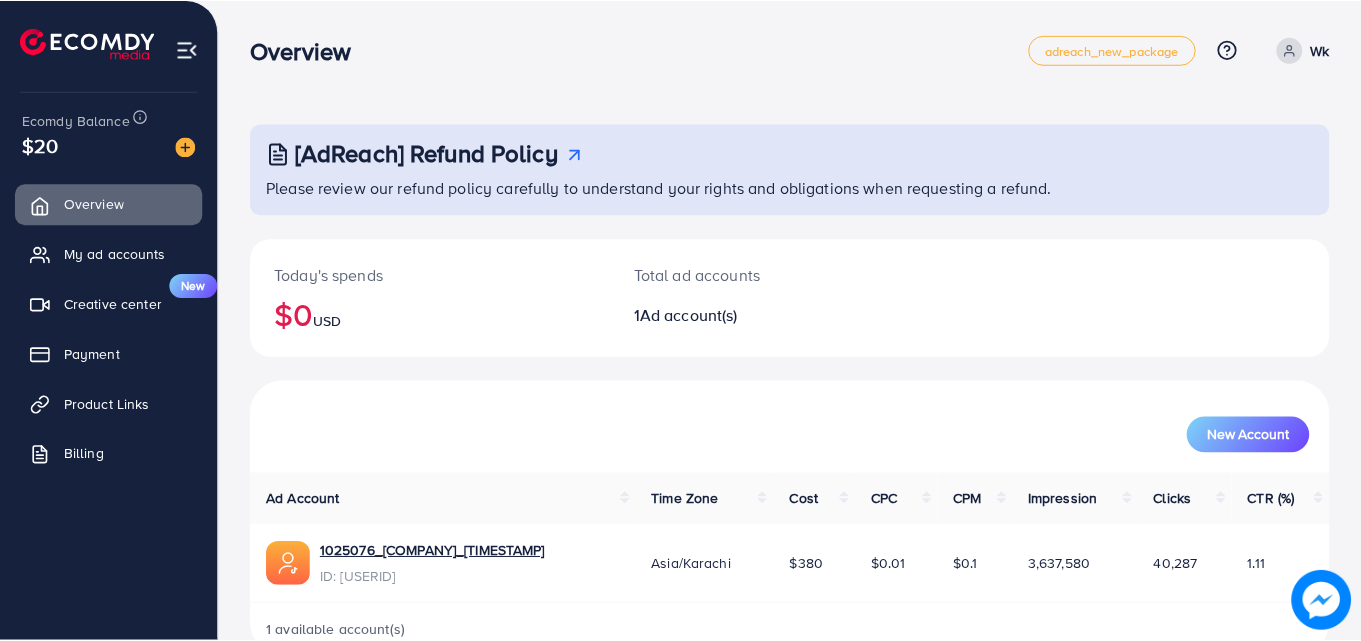 scroll, scrollTop: 0, scrollLeft: 0, axis: both 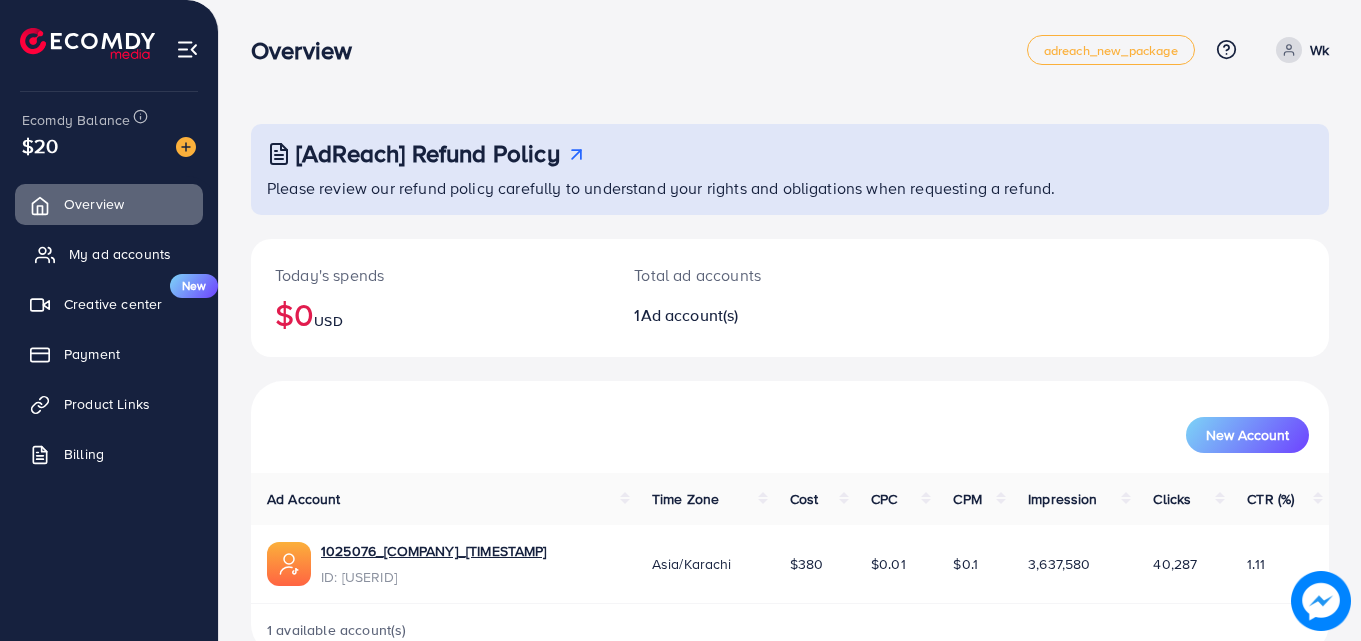 click on "My ad accounts" at bounding box center (109, 254) 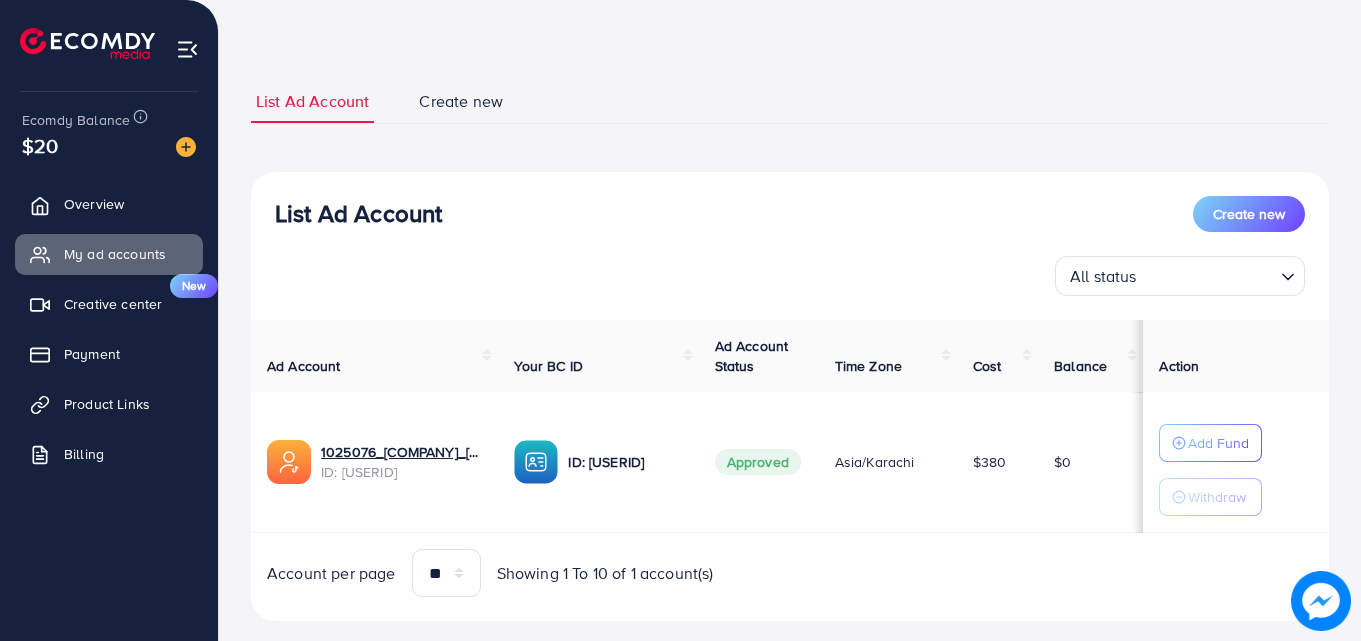 scroll, scrollTop: 104, scrollLeft: 0, axis: vertical 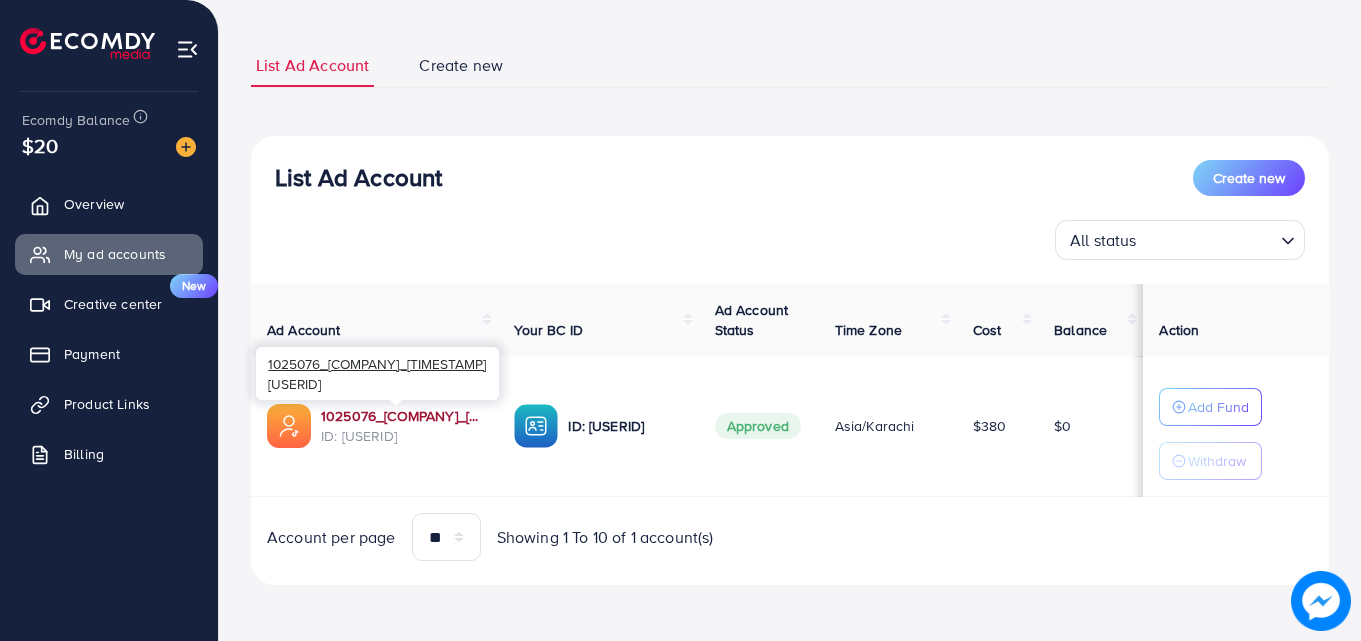 click on "[USERID]_[COMPANY]_[TIMESTAMP]" at bounding box center [401, 416] 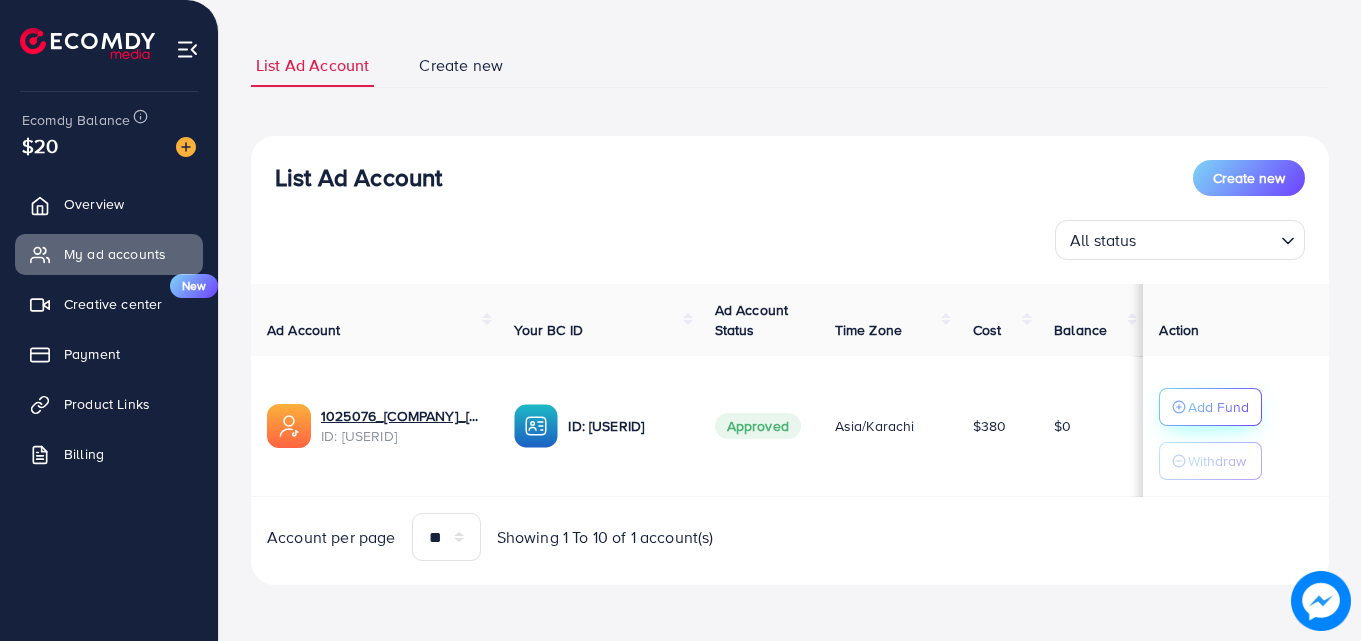 click on "Add Fund" at bounding box center [1218, 407] 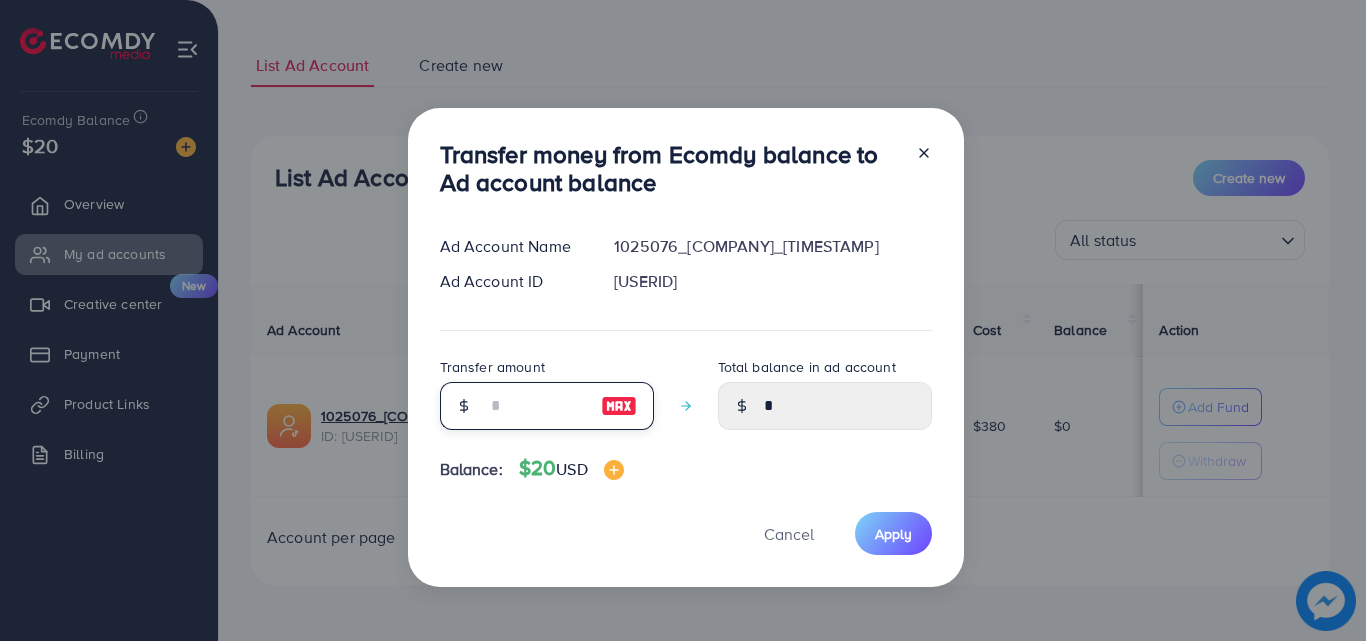 click at bounding box center (536, 406) 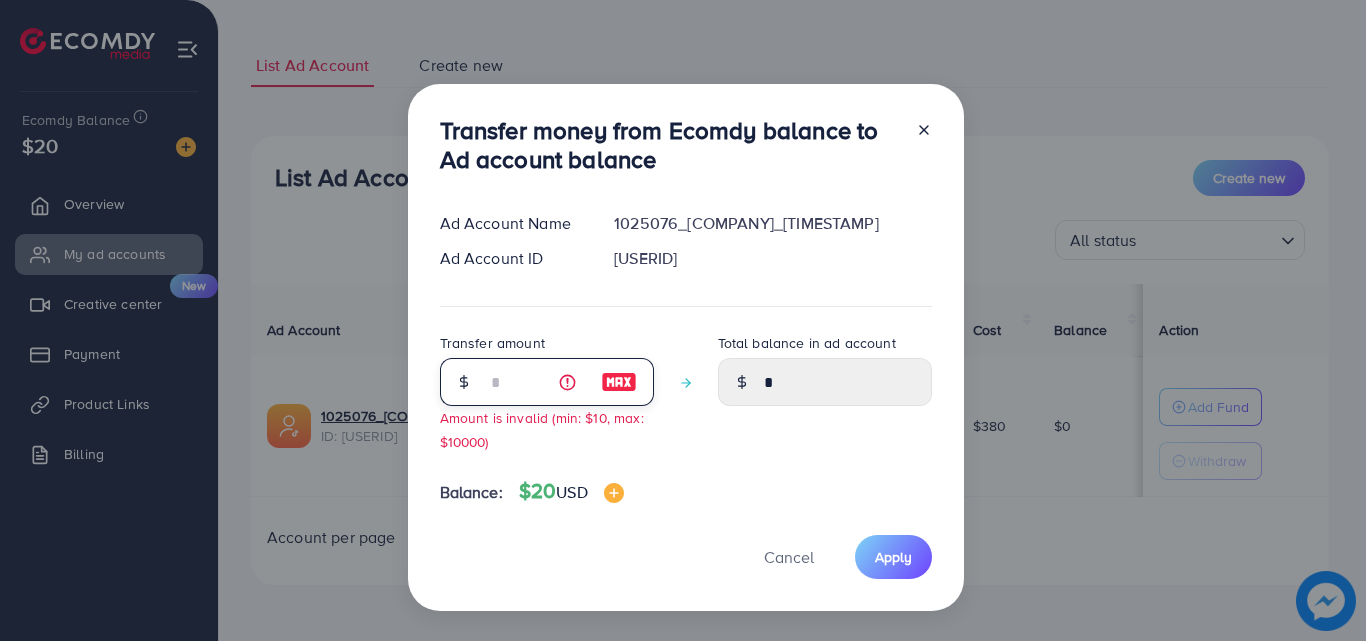 type on "****" 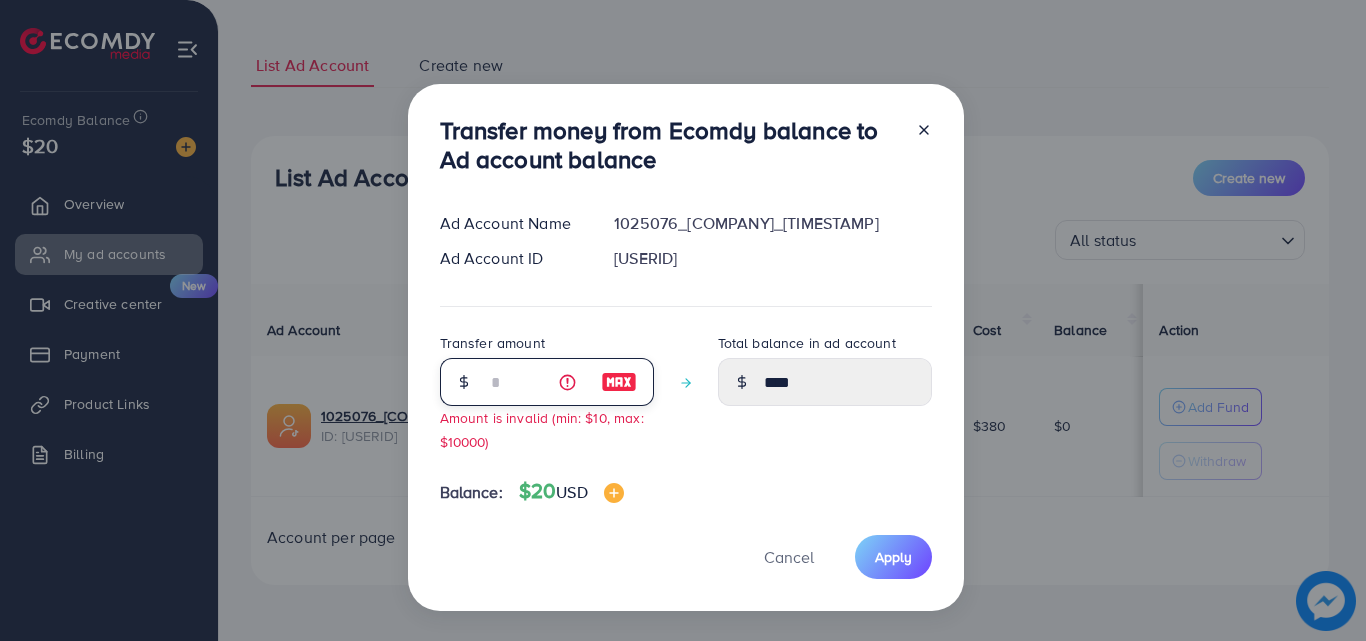 type on "**" 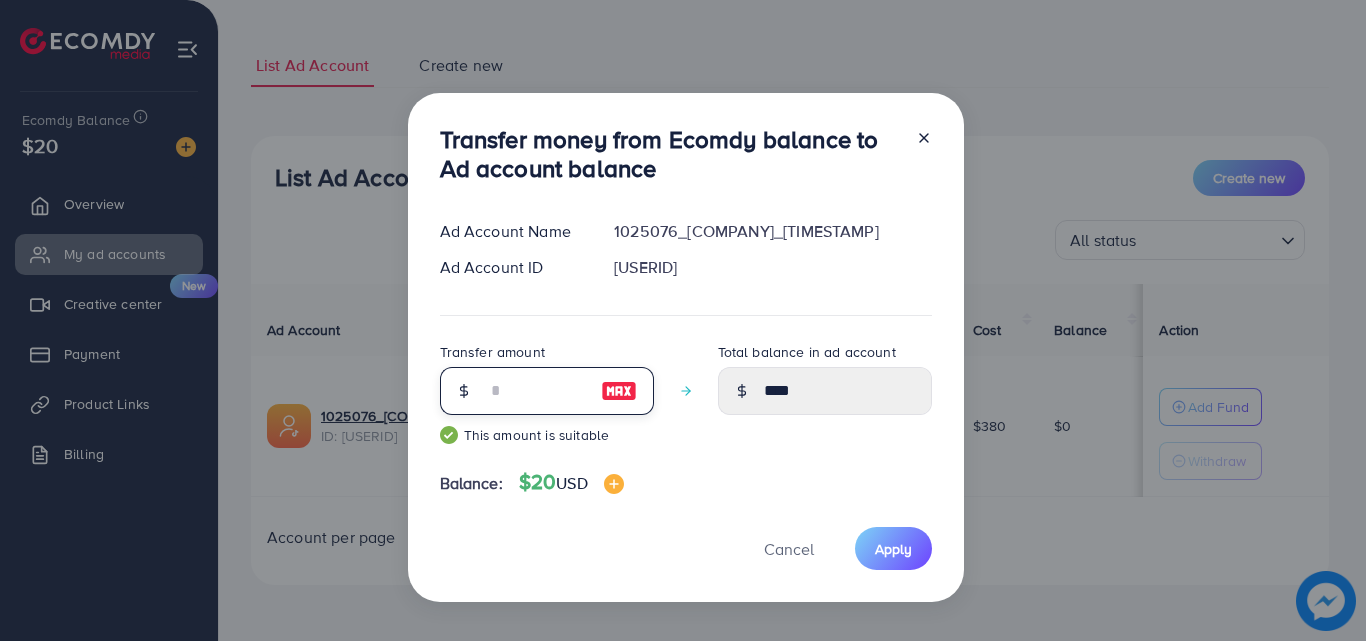 type on "*****" 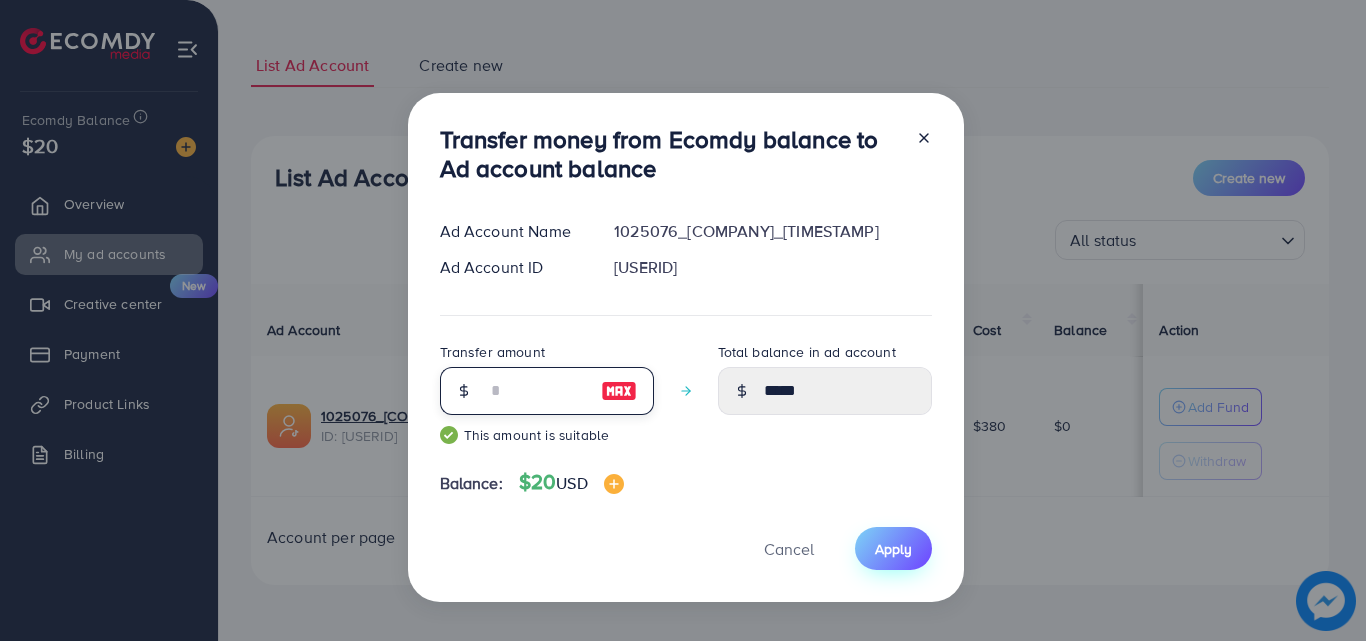 type on "**" 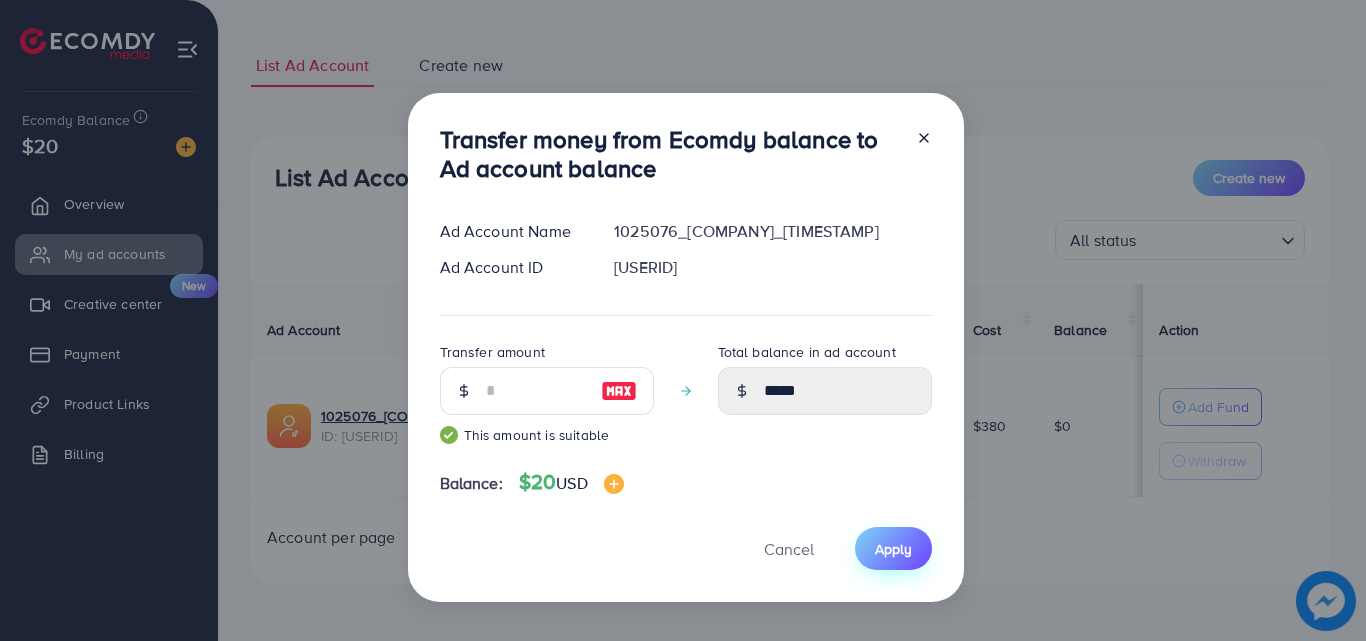 click on "Apply" at bounding box center [893, 549] 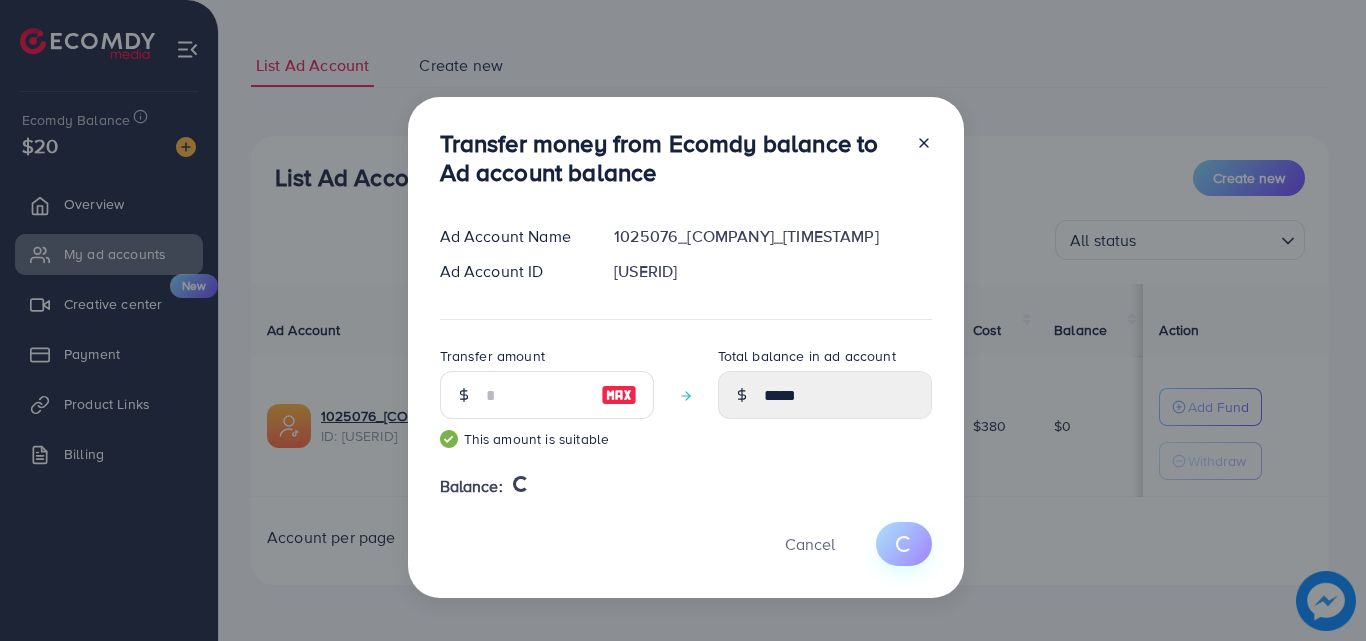 type 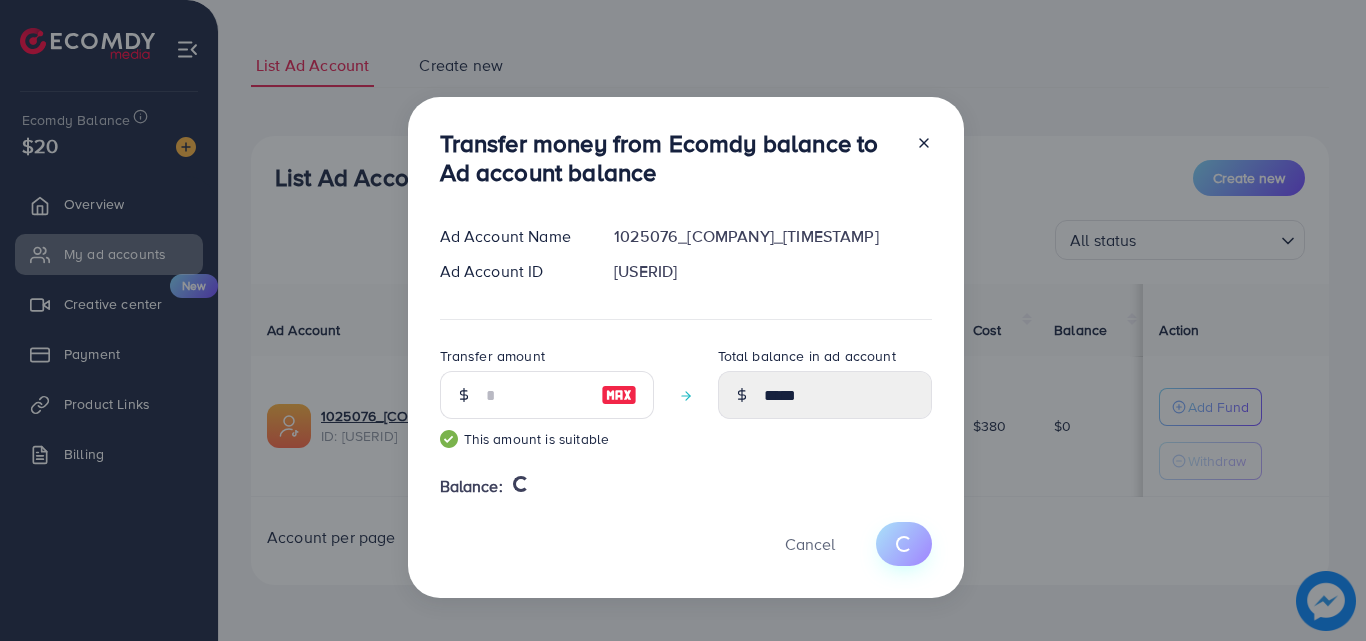 type on "*" 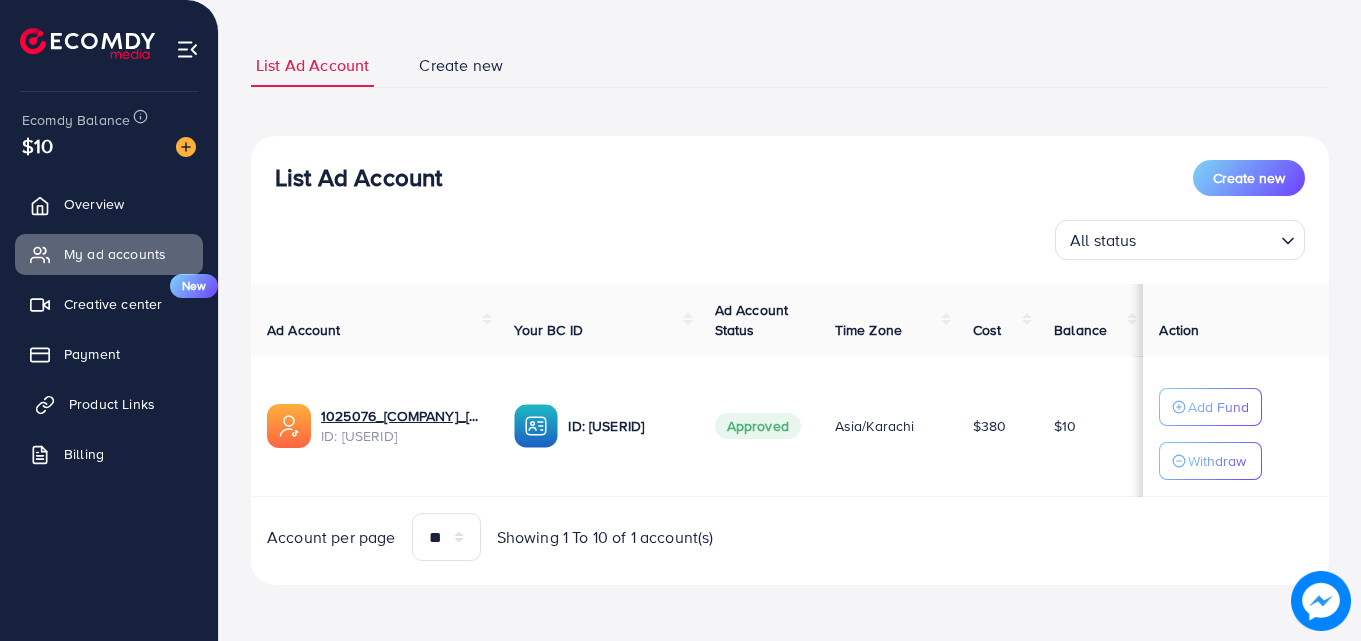 click on "Product Links" at bounding box center [112, 404] 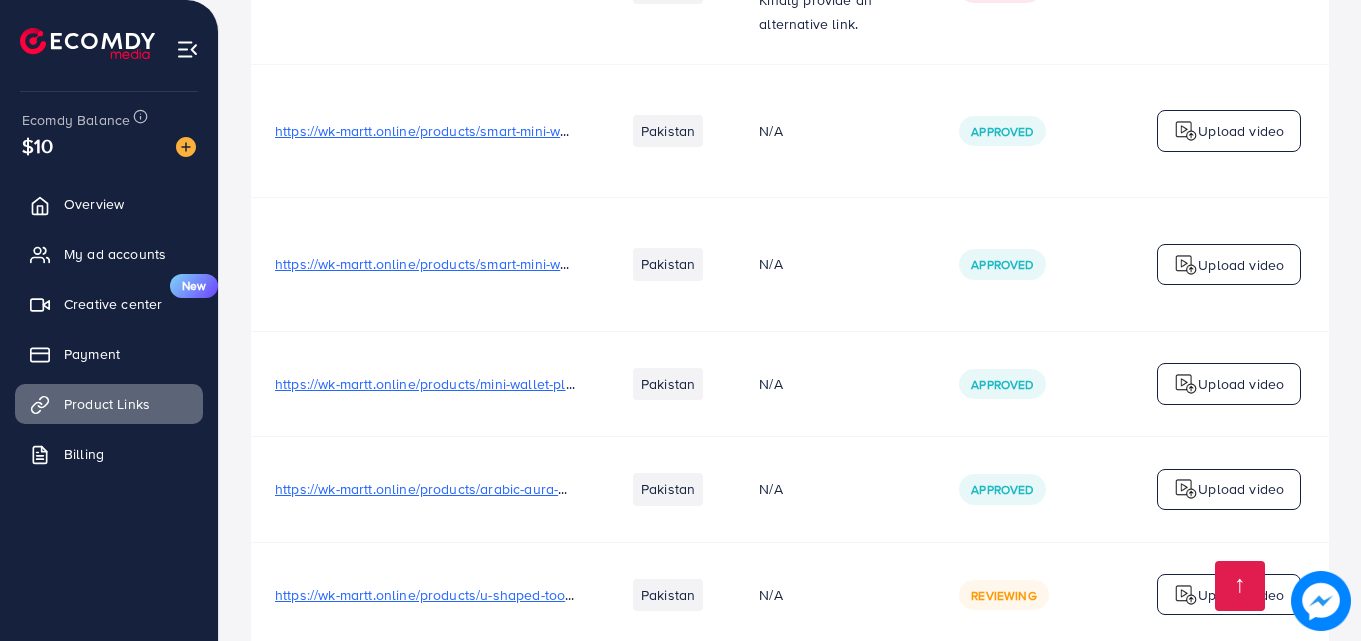 scroll, scrollTop: 2269, scrollLeft: 0, axis: vertical 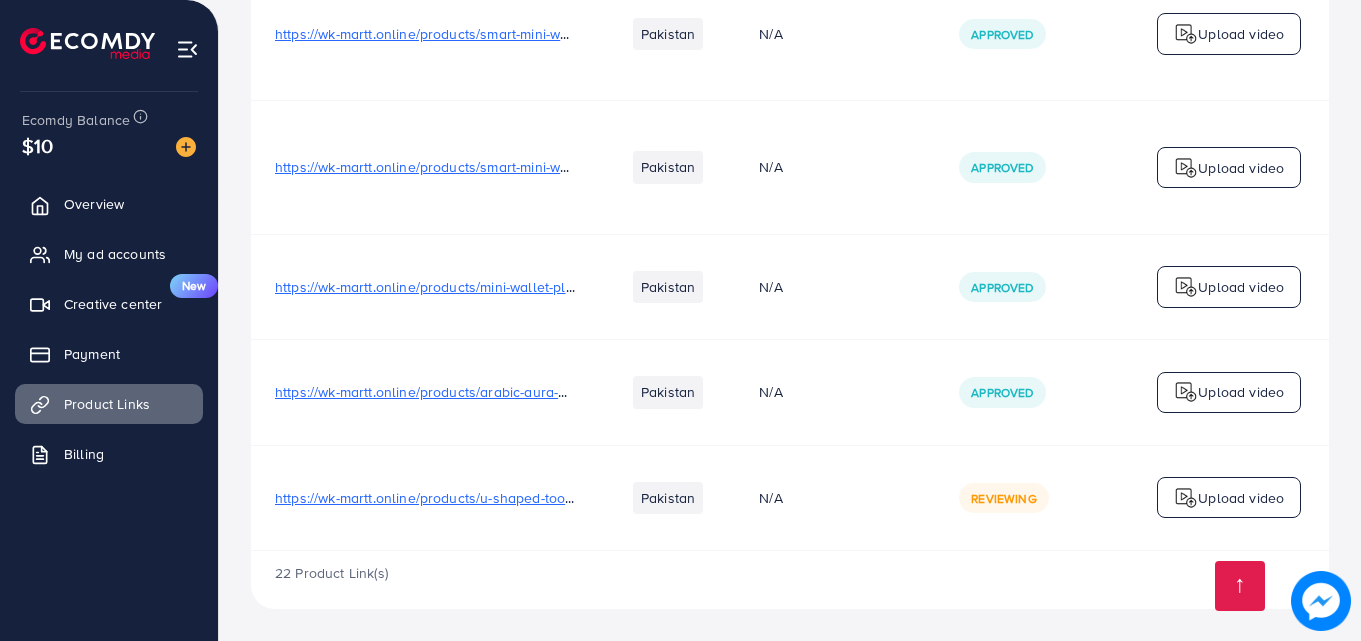 click on "https://wk-martt.online/products/arabic-aura-watch" at bounding box center [435, 392] 